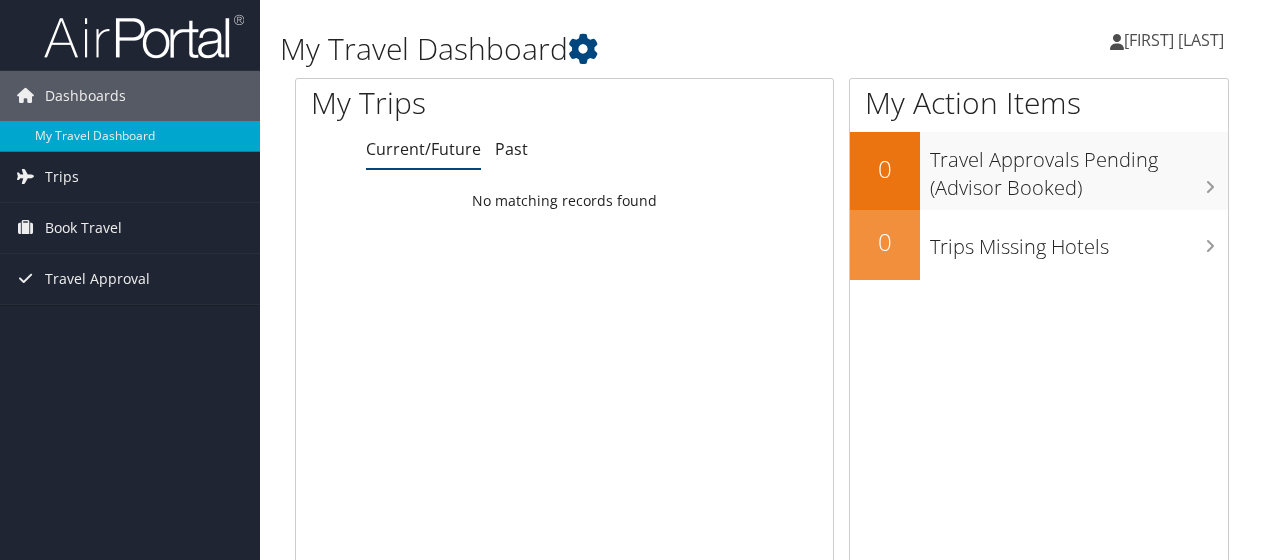 scroll, scrollTop: 0, scrollLeft: 0, axis: both 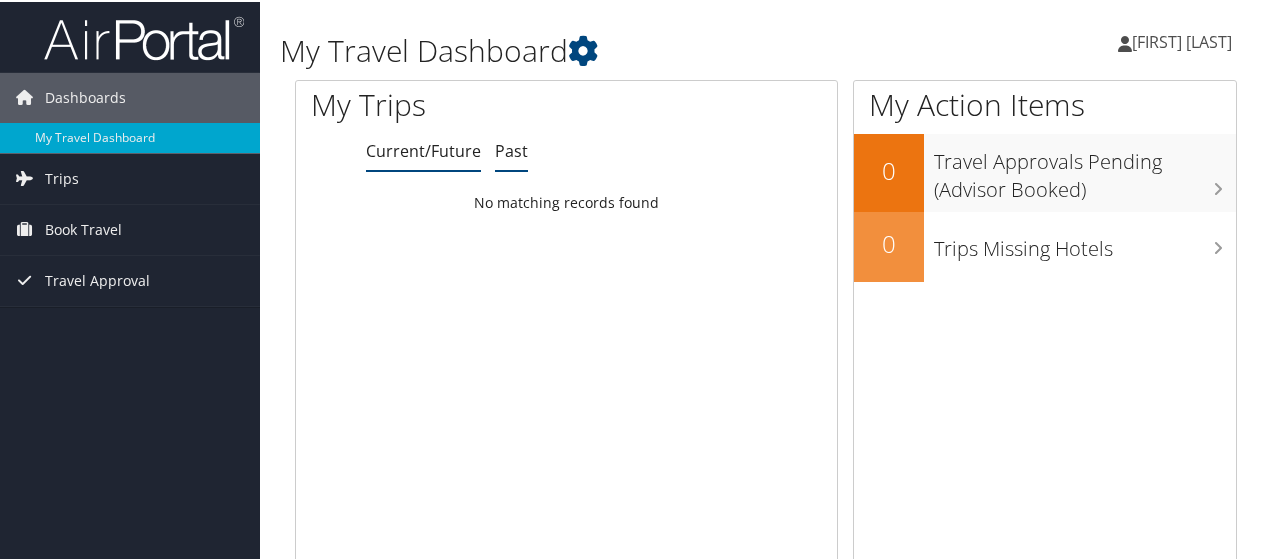 click on "Past" at bounding box center [511, 149] 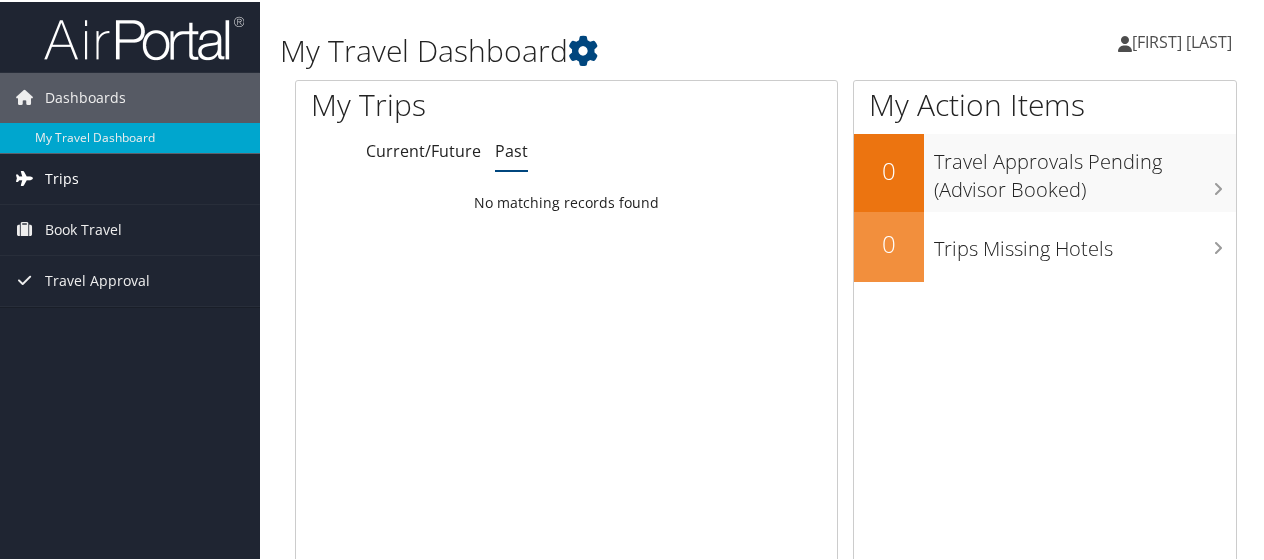 click on "Trips" at bounding box center [130, 177] 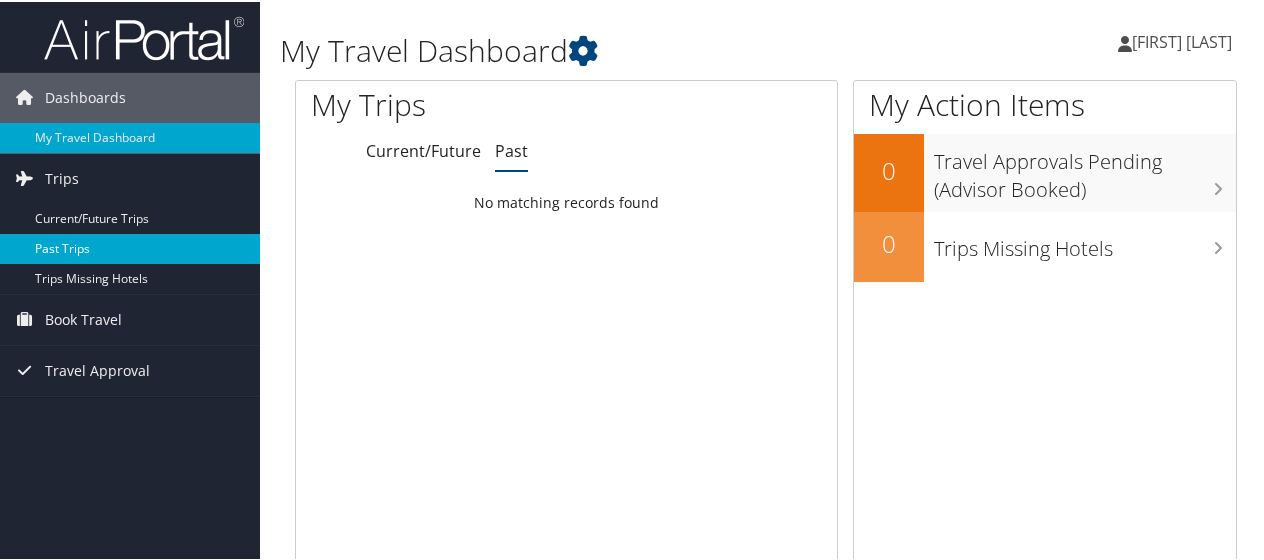 click on "Past Trips" at bounding box center (130, 247) 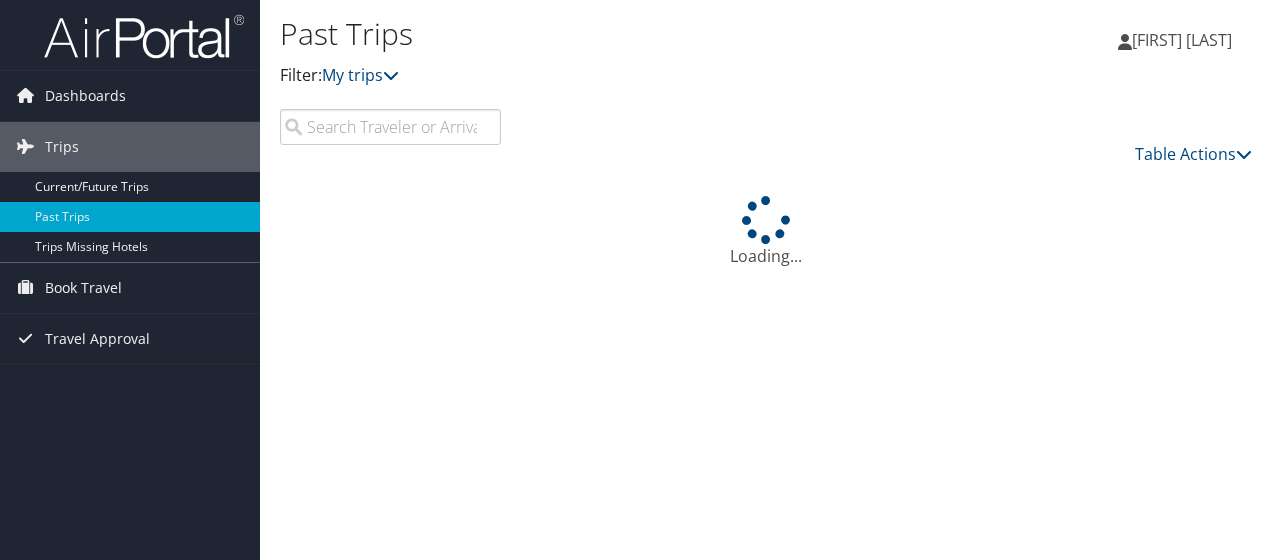 scroll, scrollTop: 0, scrollLeft: 0, axis: both 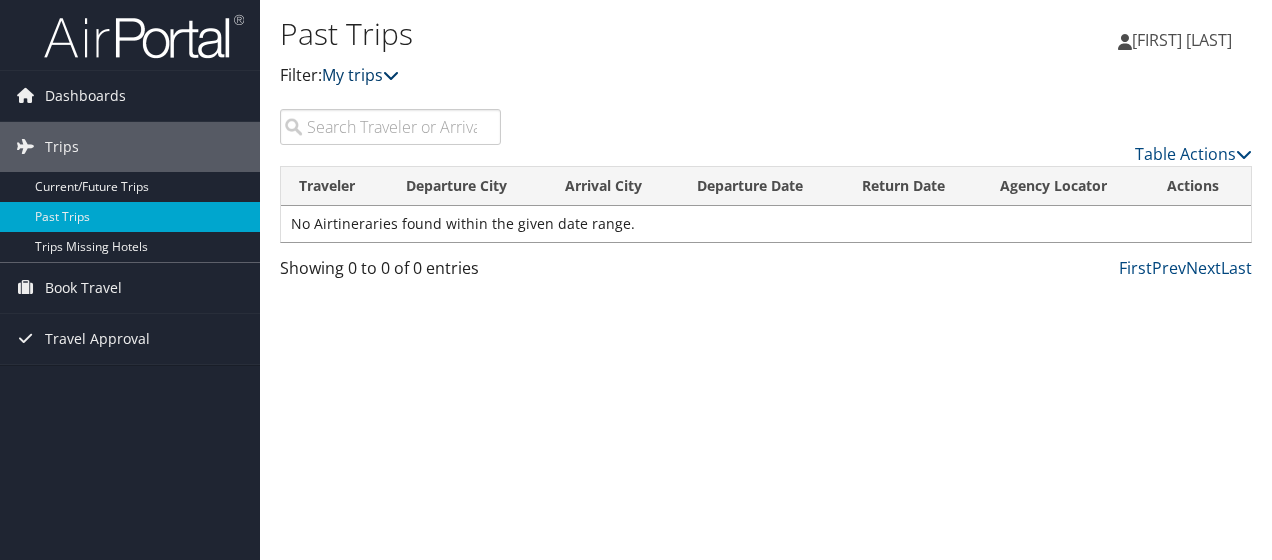 click at bounding box center (391, 75) 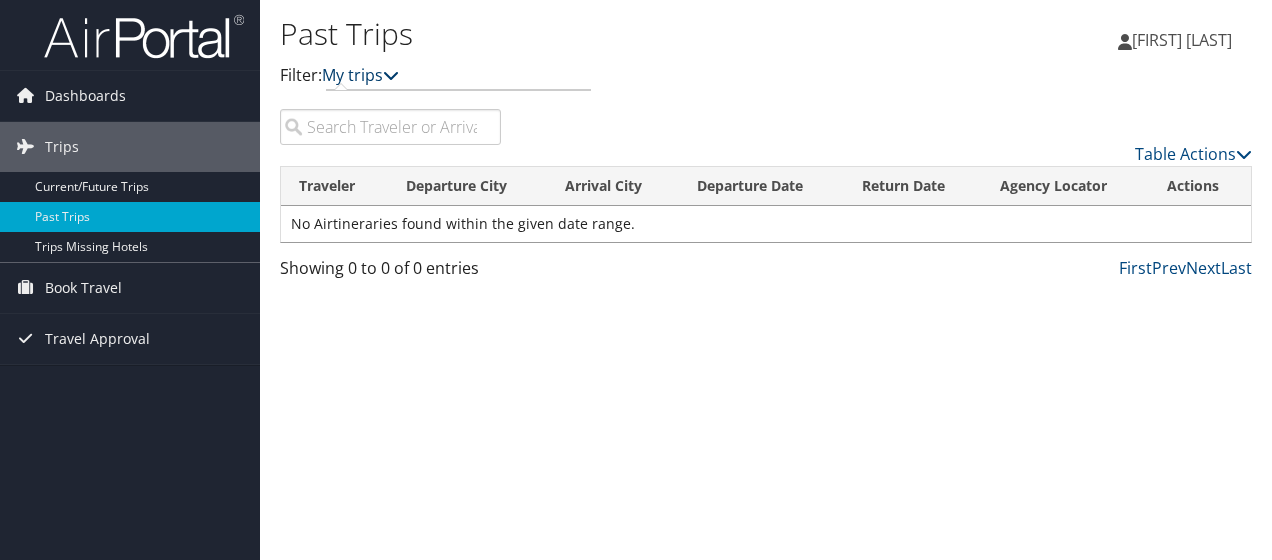 click at bounding box center (391, 75) 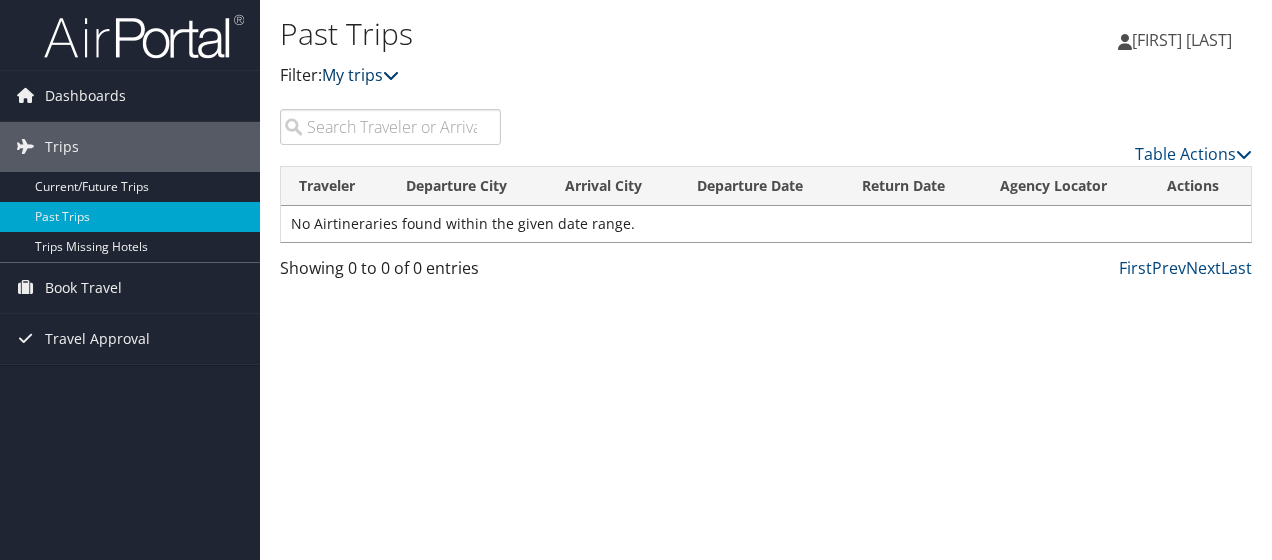 click on "My trips" at bounding box center [360, 75] 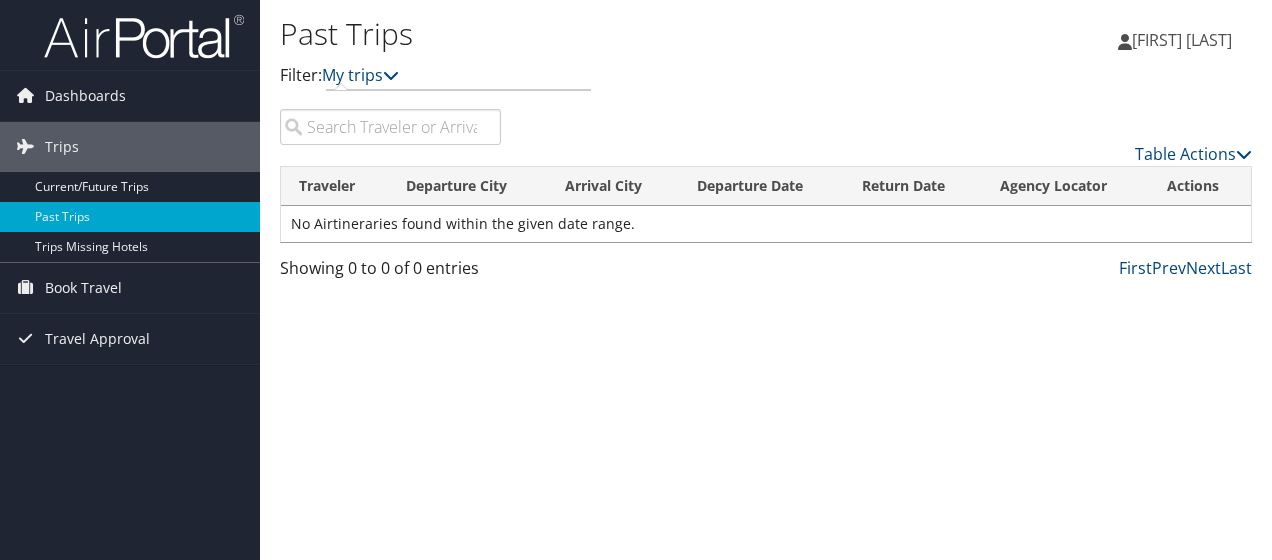 click on "Past Trips
Filter:
My trips
Valerie Williams
Valerie Williams
My Settings
Travel Agency Contacts View Travel Profile
Give Feedback Sign Out" at bounding box center (766, 54) 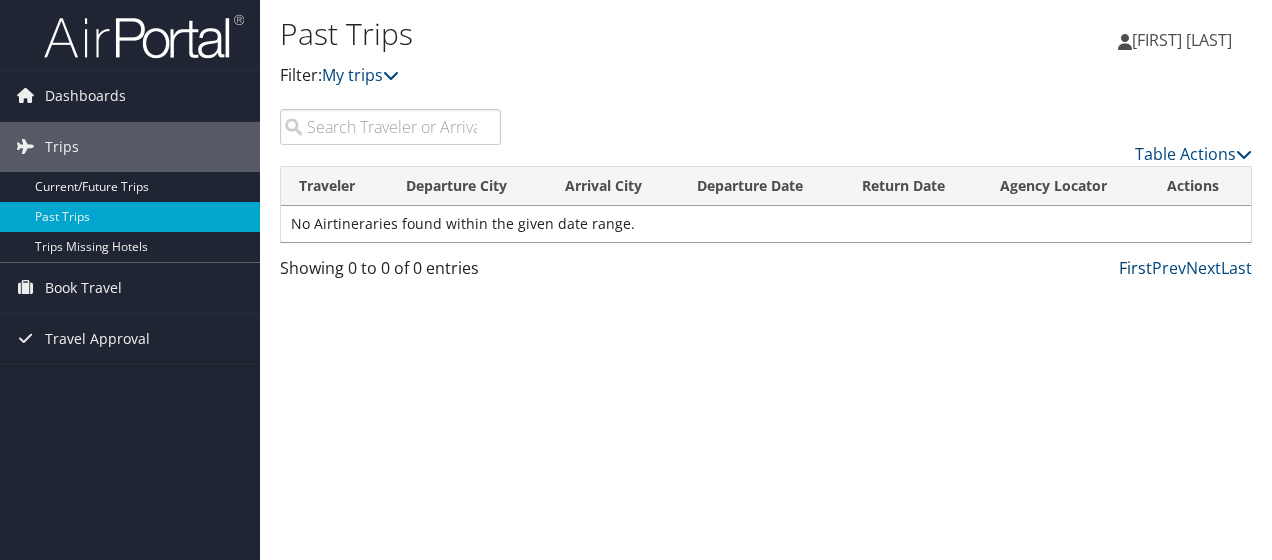 click on "First" at bounding box center [1135, 268] 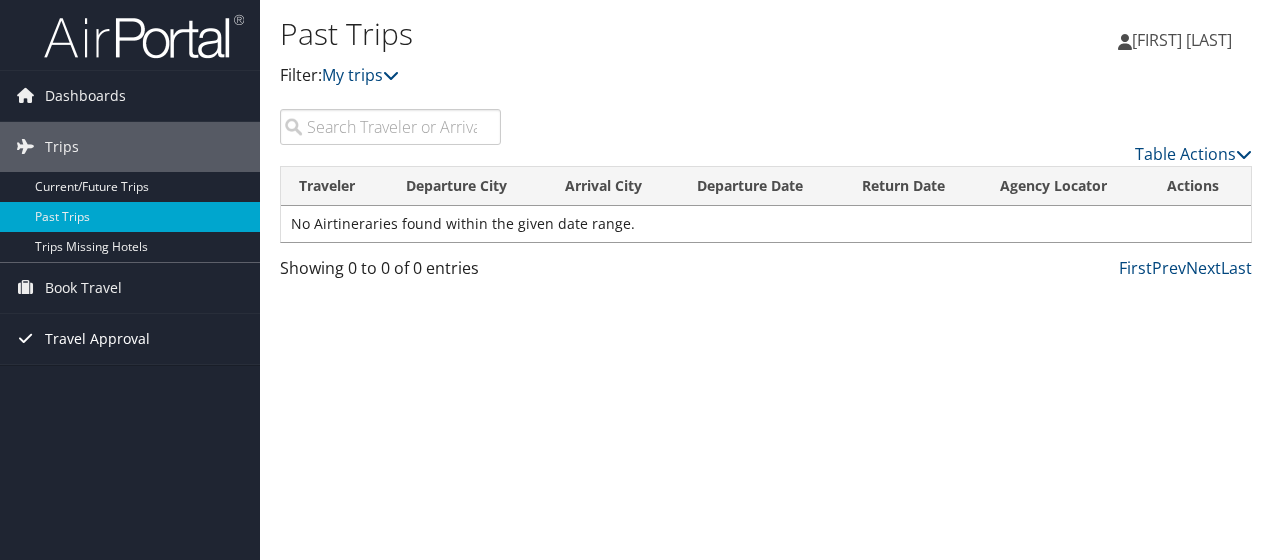 click on "Travel Approval" at bounding box center [97, 339] 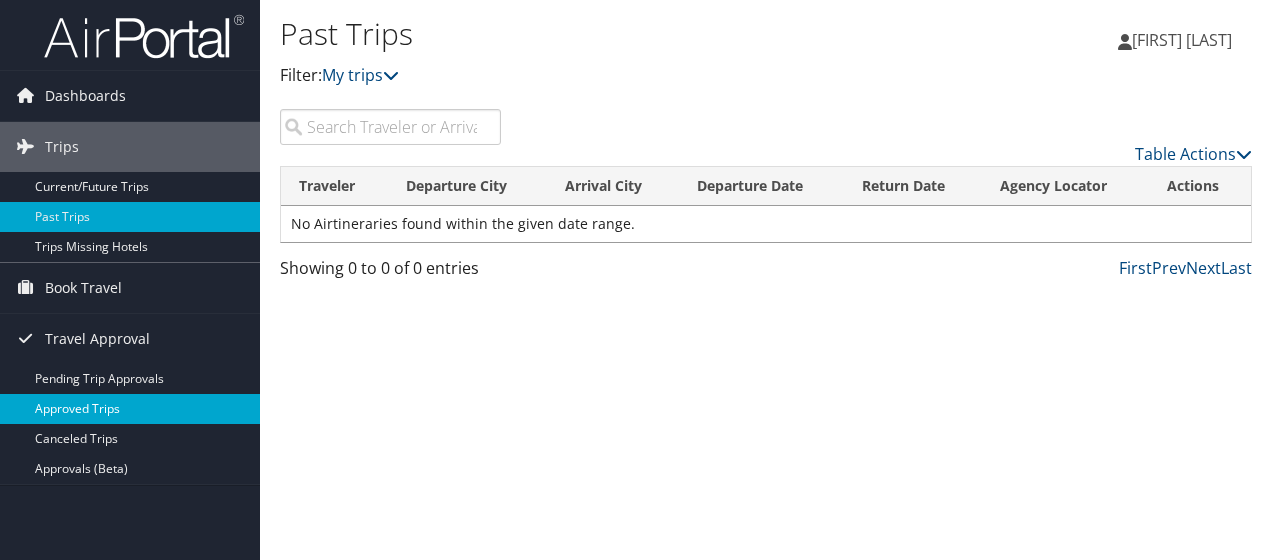 click on "Approved Trips" at bounding box center [130, 409] 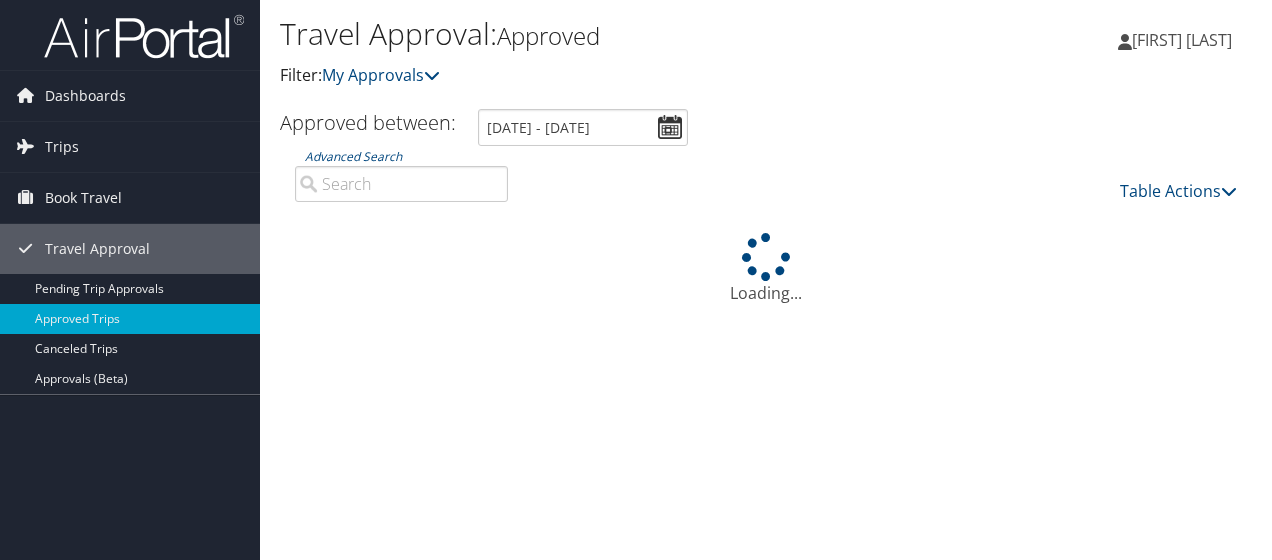 scroll, scrollTop: 0, scrollLeft: 0, axis: both 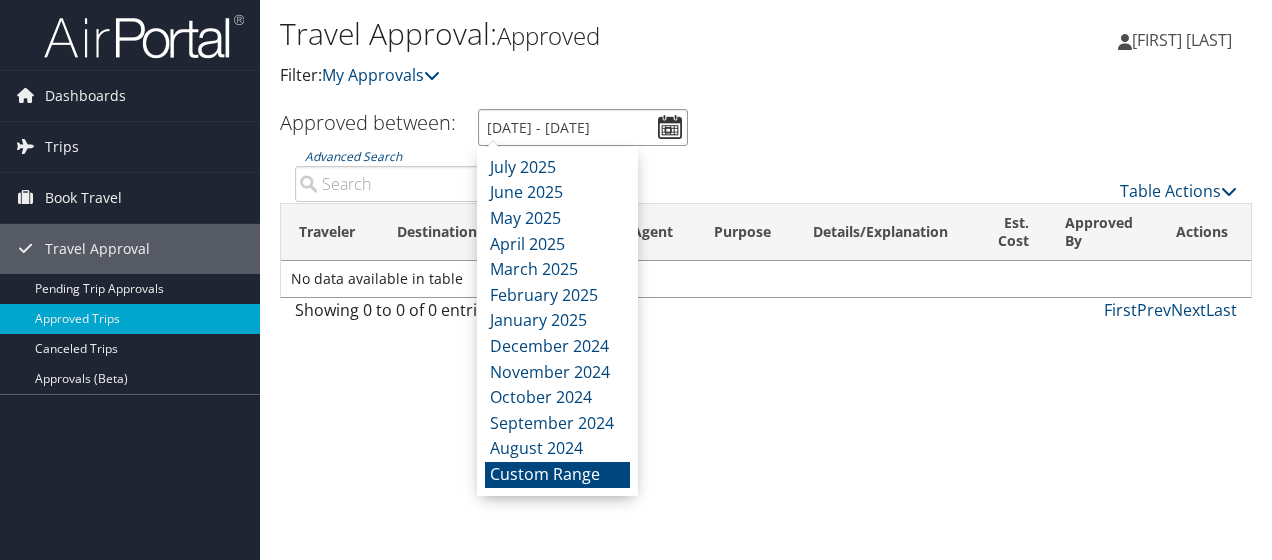 click on "7/4/2025 - 8/4/2025" at bounding box center [583, 127] 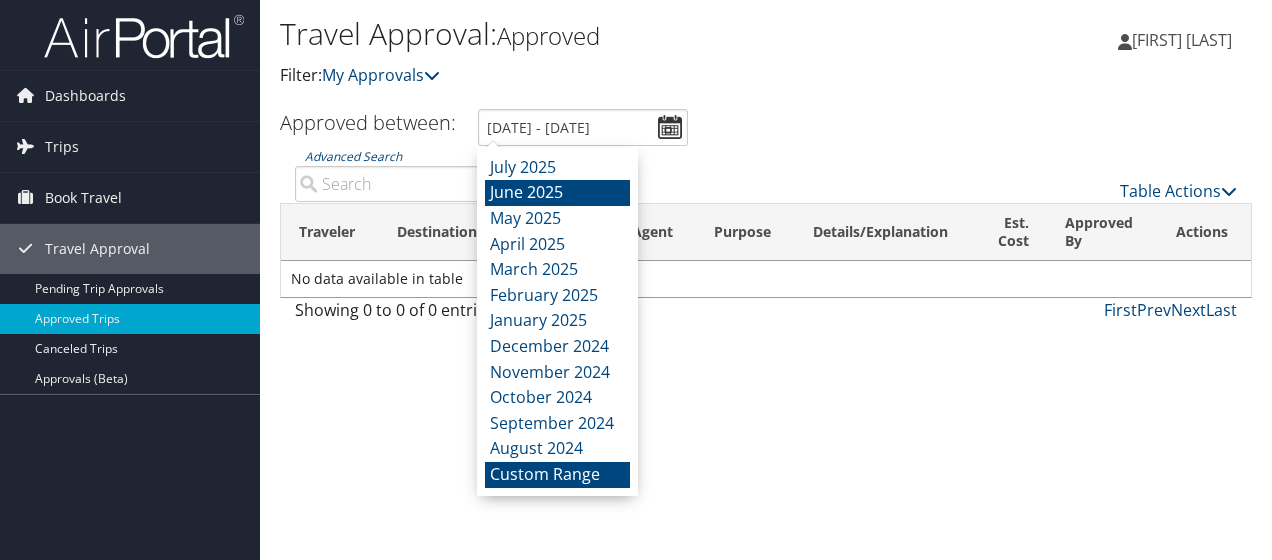 click on "June 2025" at bounding box center [557, 193] 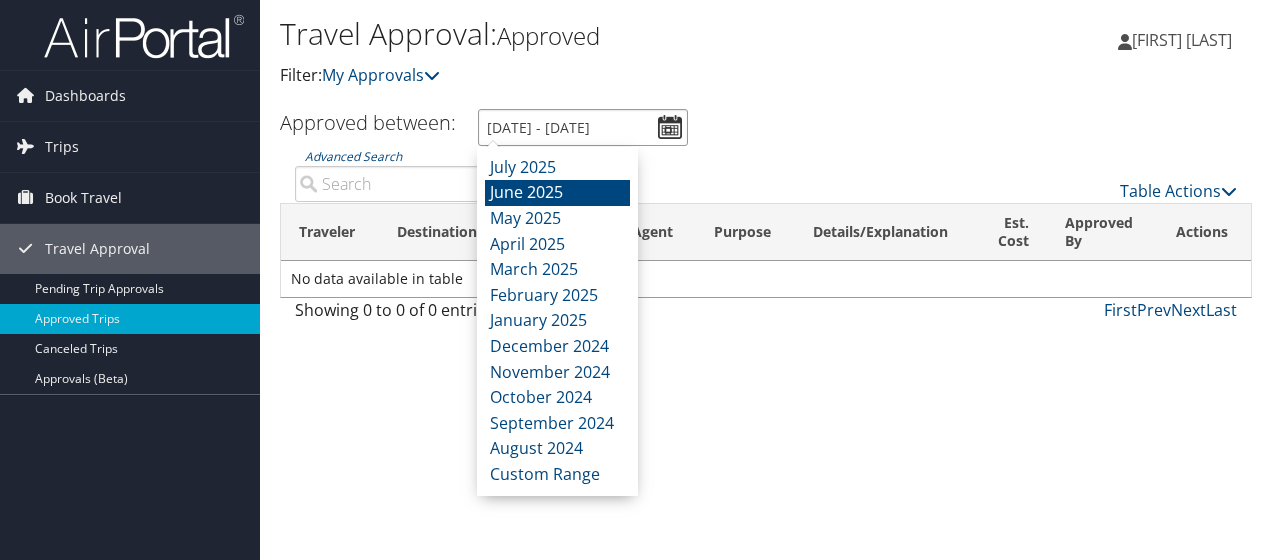 click on "6/1/2025 - 6/30/2025" at bounding box center [583, 127] 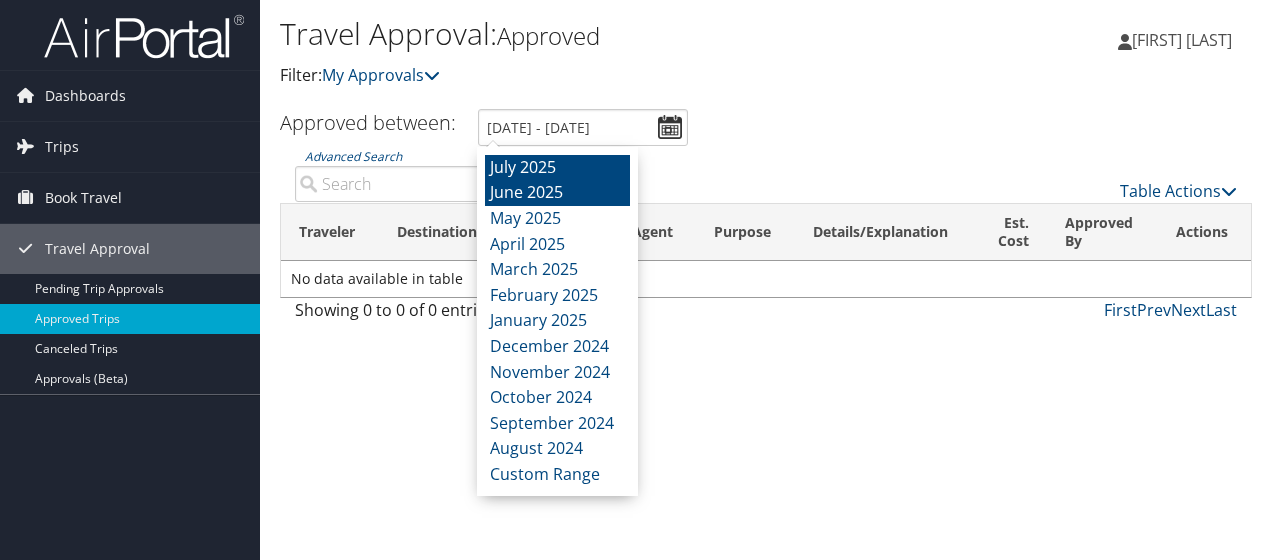 click on "July 2025" at bounding box center (557, 168) 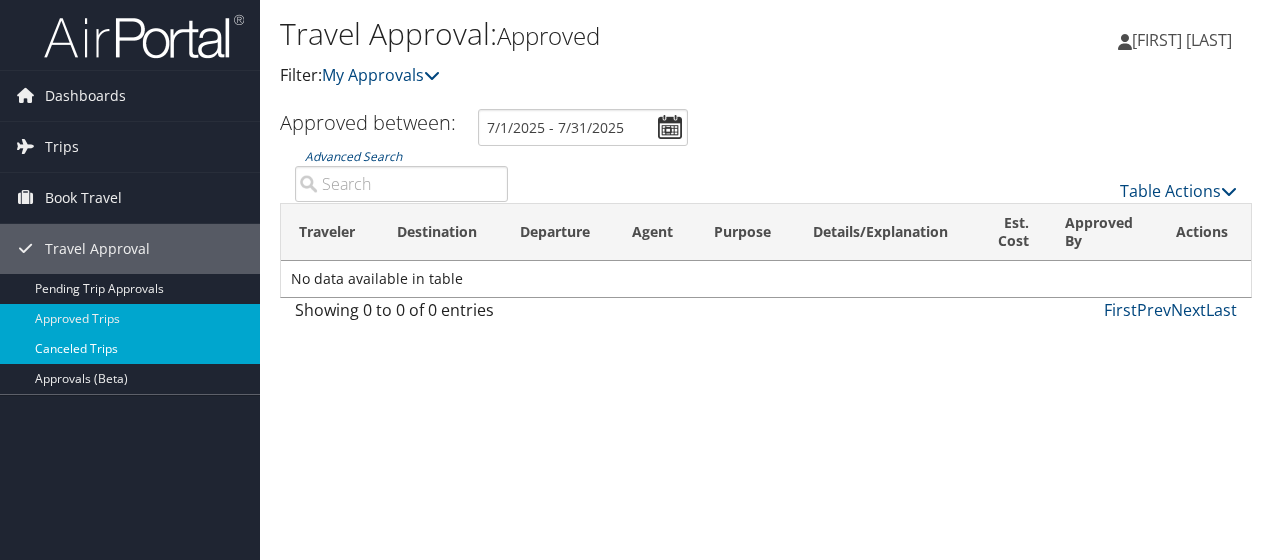click on "Canceled Trips" at bounding box center (130, 349) 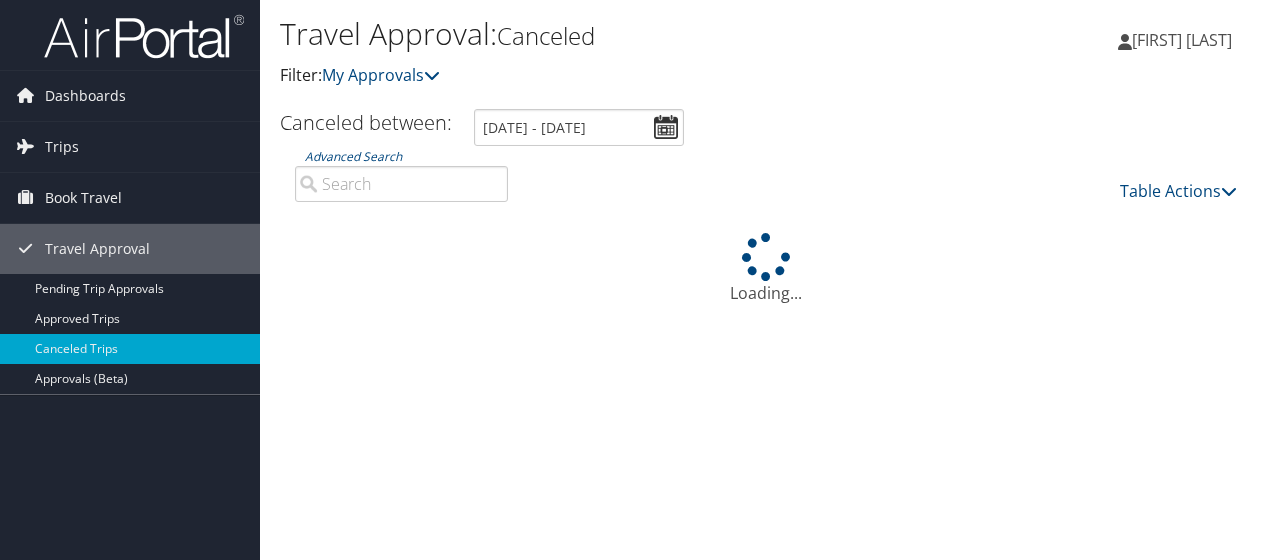 scroll, scrollTop: 0, scrollLeft: 0, axis: both 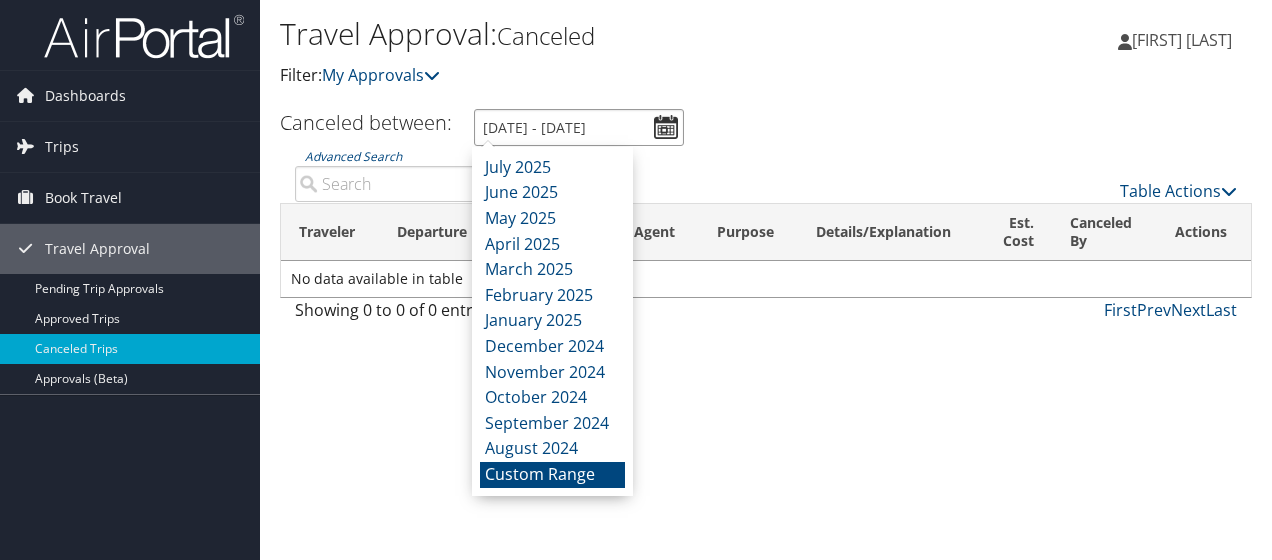 click on "7/4/2025 - 8/4/2025" at bounding box center (579, 127) 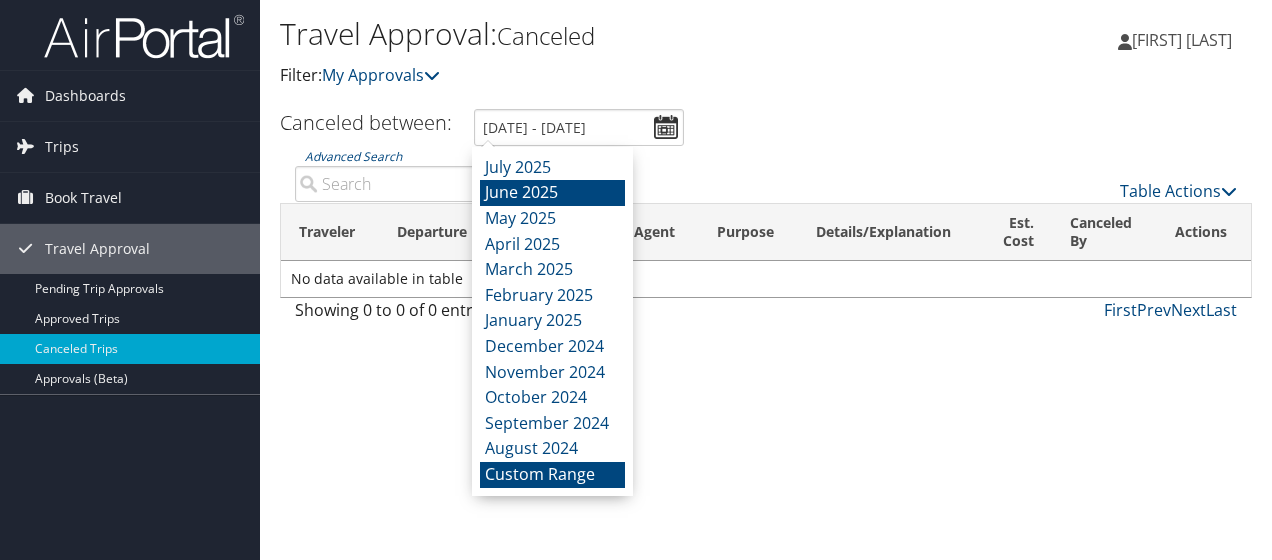 click on "June 2025" at bounding box center (552, 193) 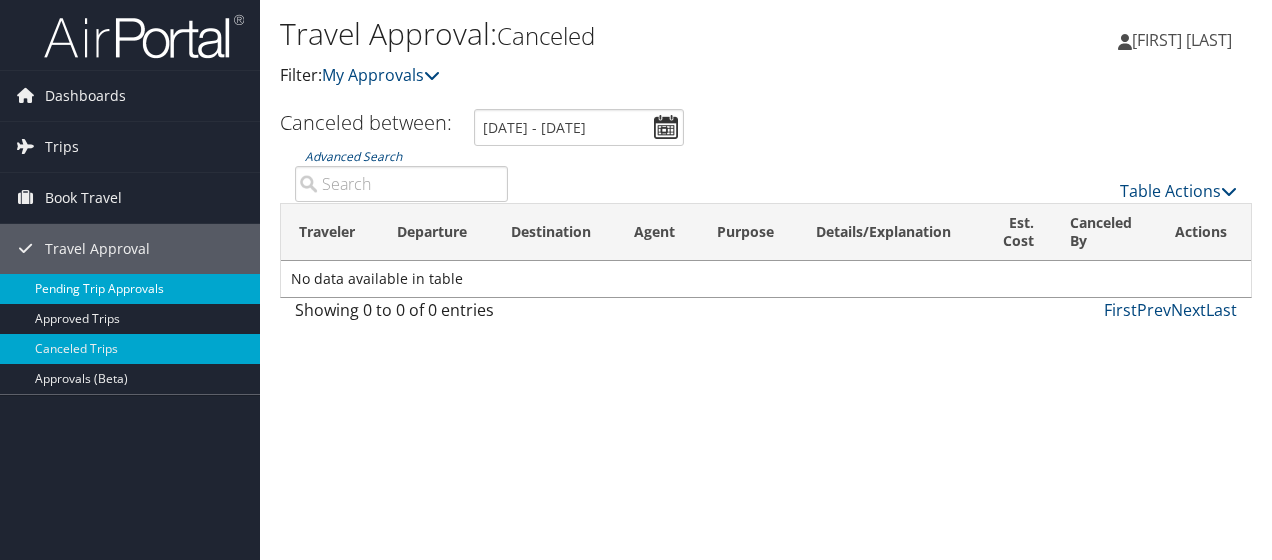 click on "Pending Trip Approvals" at bounding box center [130, 289] 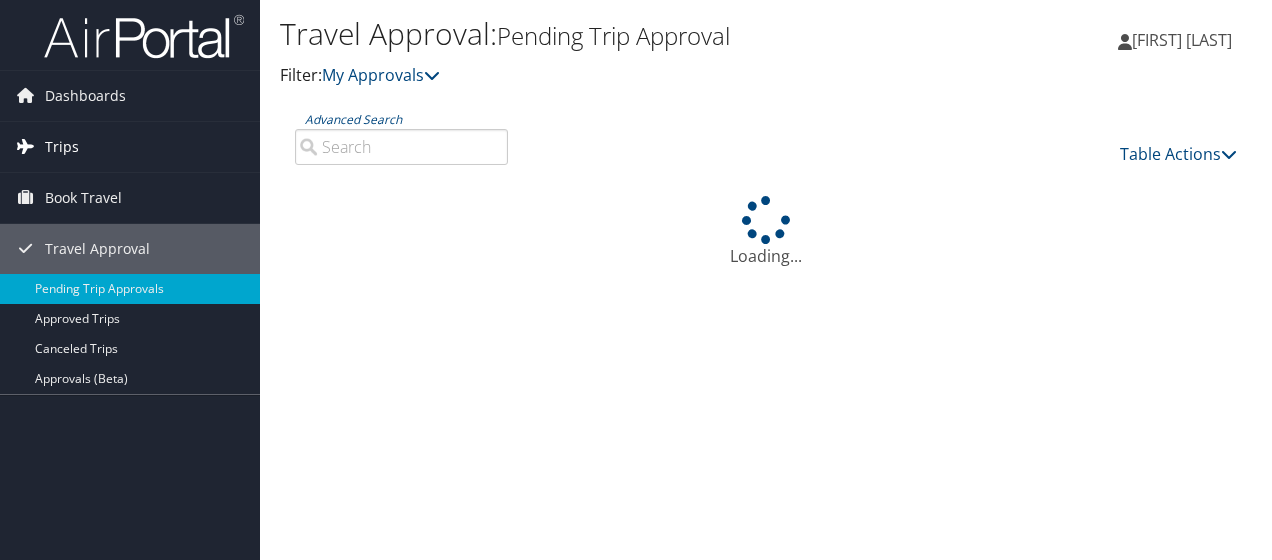 scroll, scrollTop: 0, scrollLeft: 0, axis: both 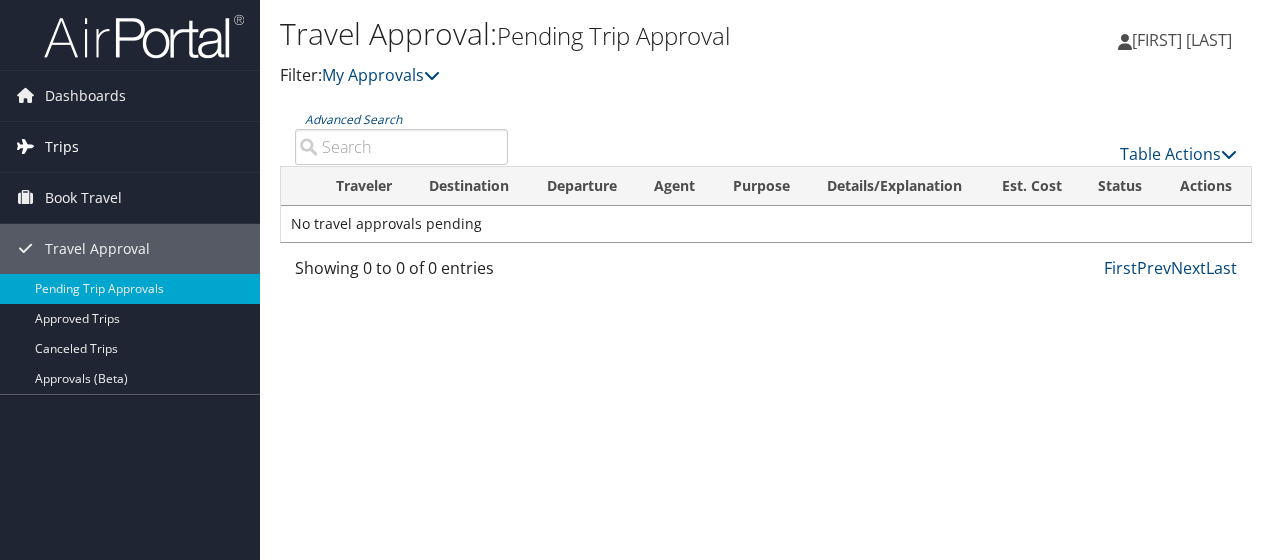 click on "Trips" at bounding box center [62, 147] 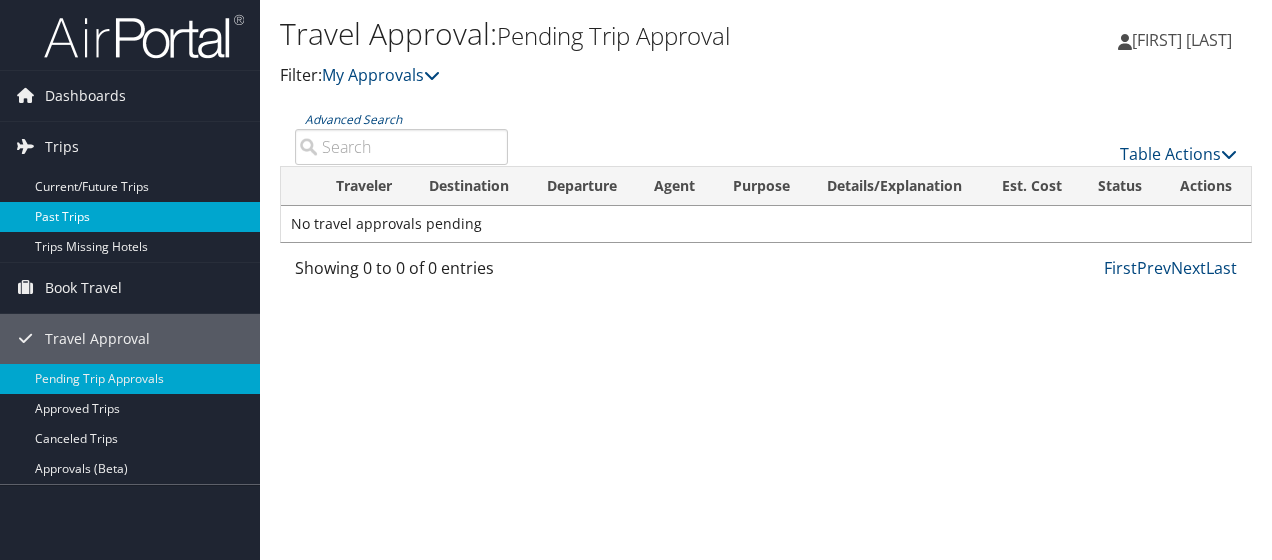 click on "Past Trips" at bounding box center [130, 217] 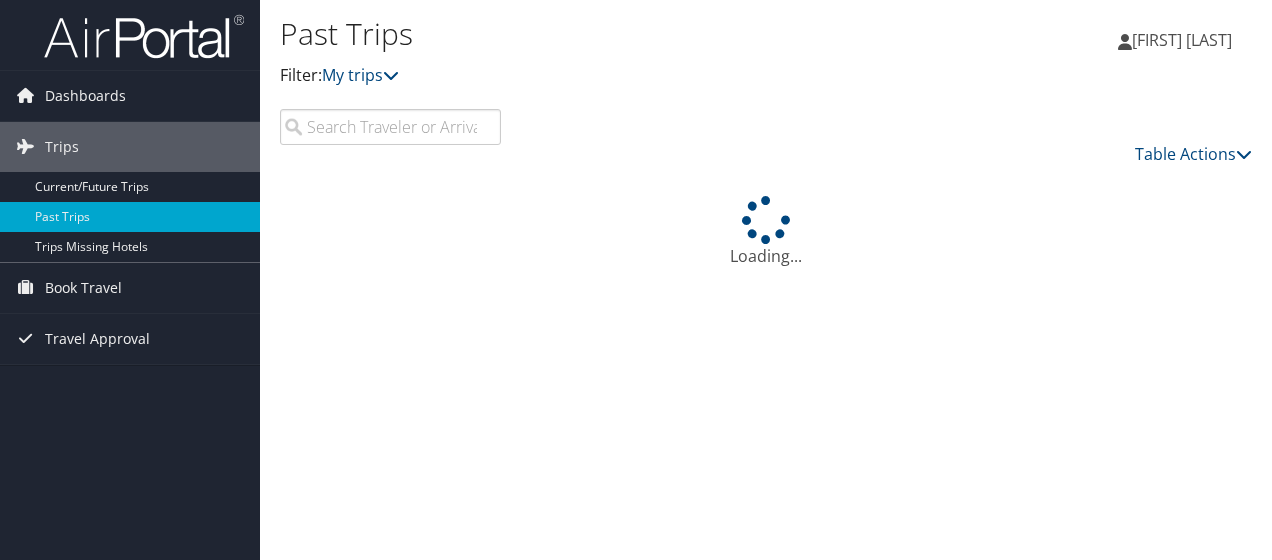 scroll, scrollTop: 0, scrollLeft: 0, axis: both 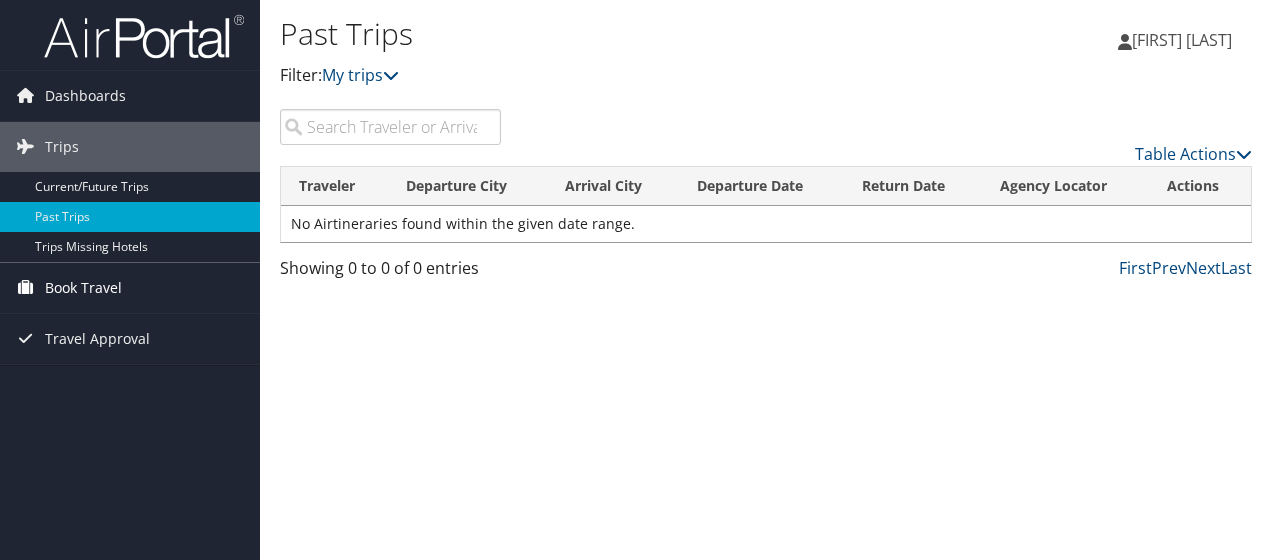 click on "Book Travel" at bounding box center [83, 288] 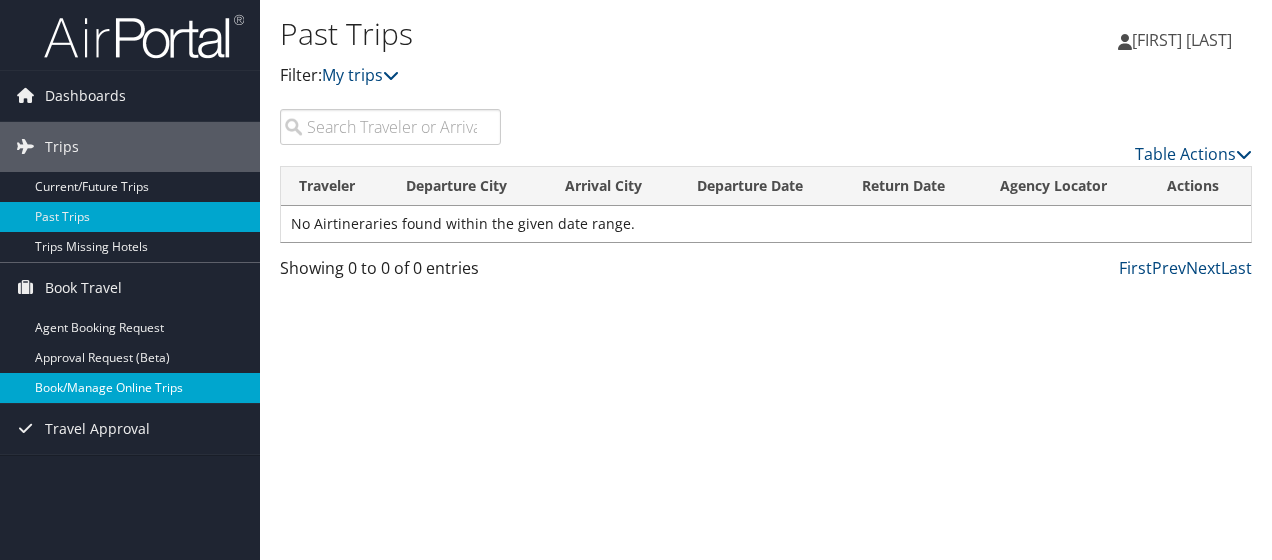 click on "Book/Manage Online Trips" at bounding box center (130, 388) 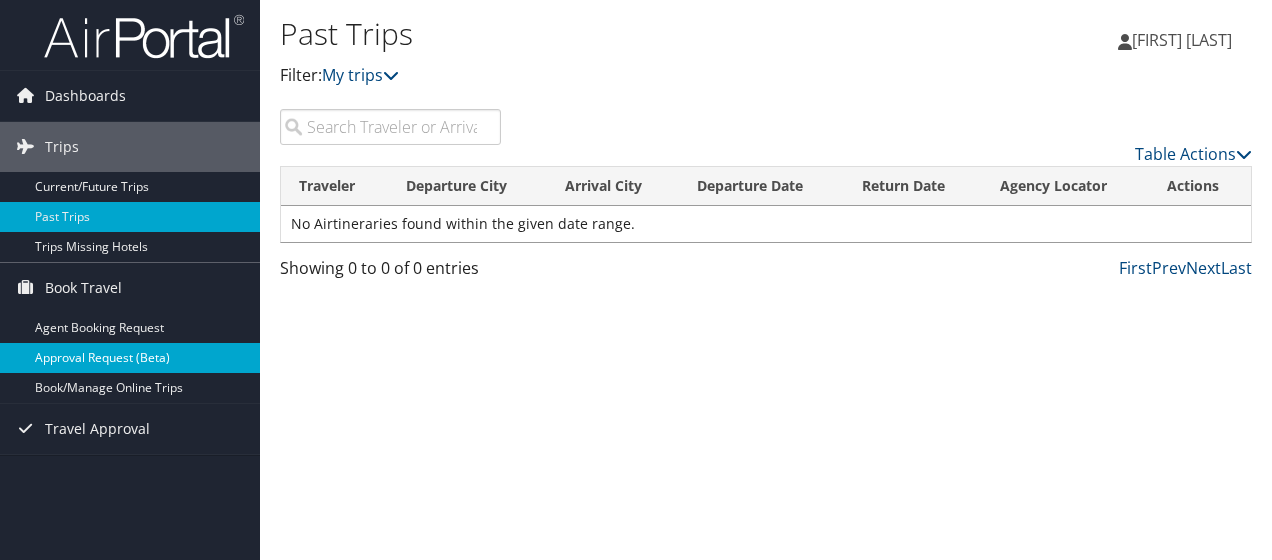 click on "Approval Request (Beta)" at bounding box center [130, 358] 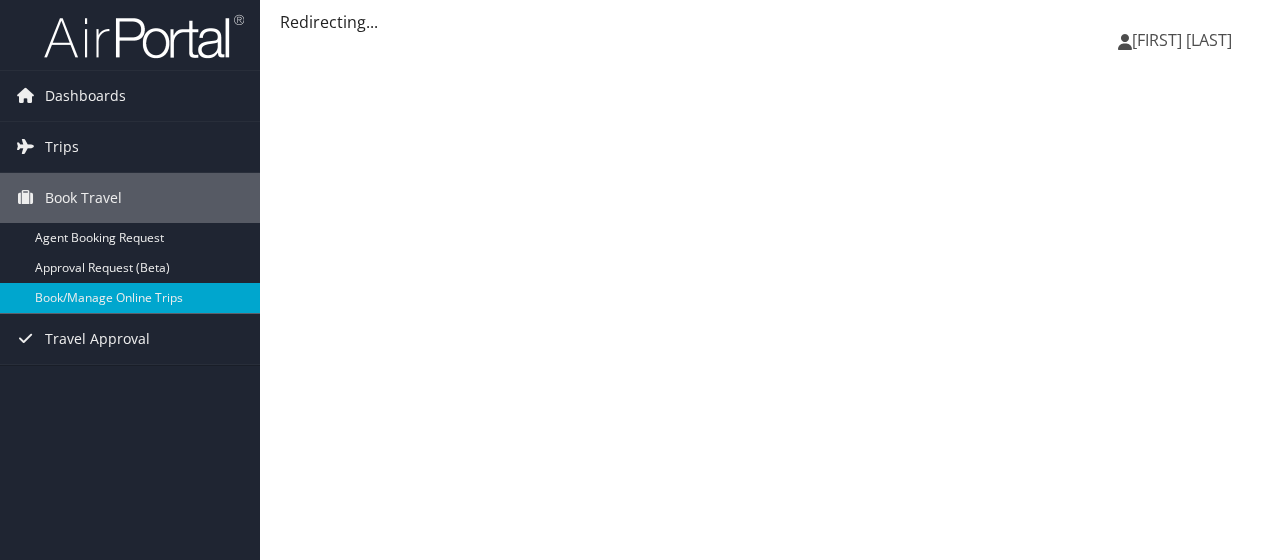 scroll, scrollTop: 0, scrollLeft: 0, axis: both 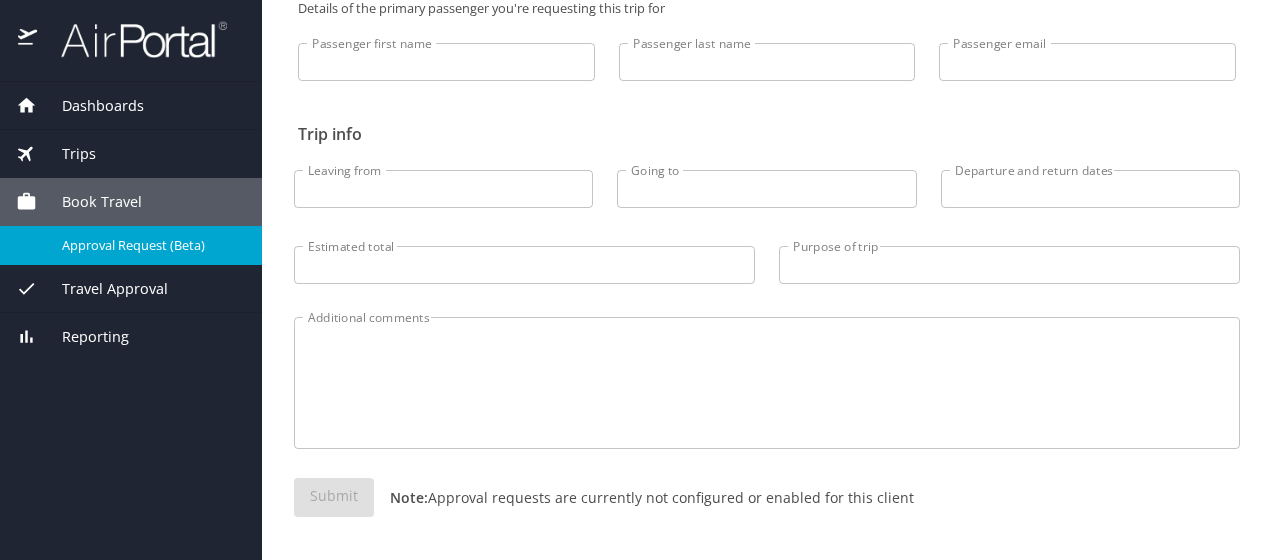 click on "Book Travel" at bounding box center (89, 202) 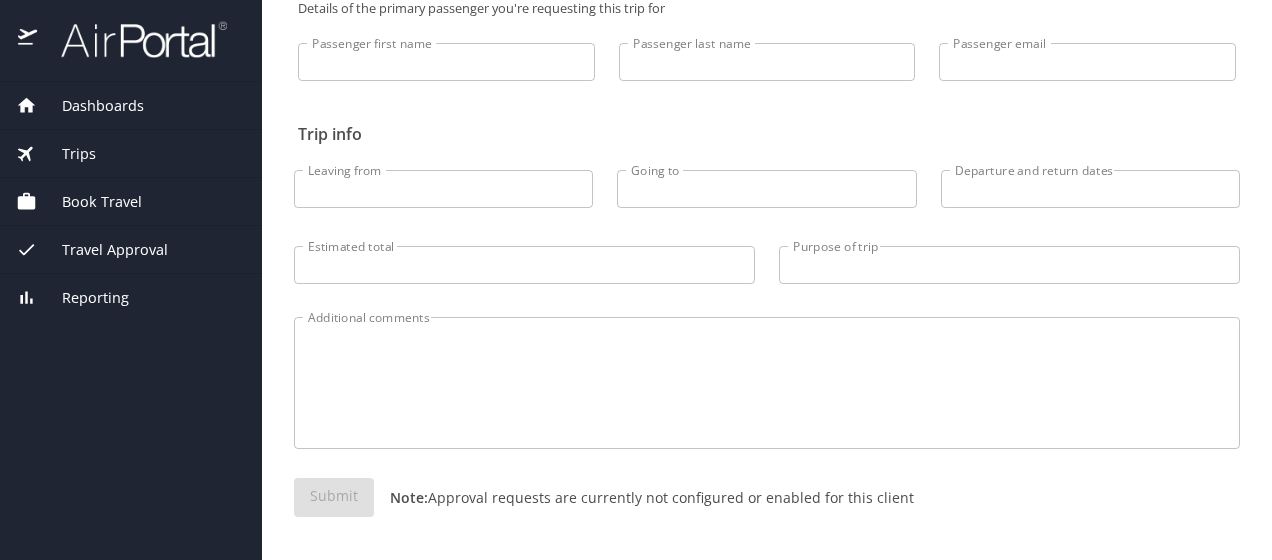 click on "Book Travel" at bounding box center [89, 202] 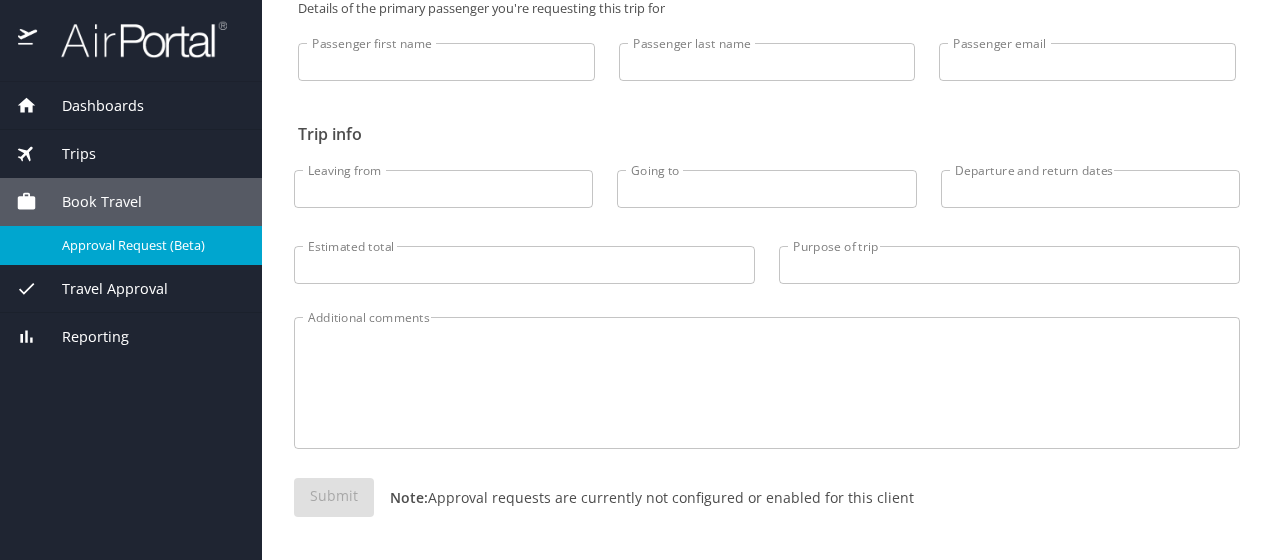 click on "Trips" at bounding box center (66, 154) 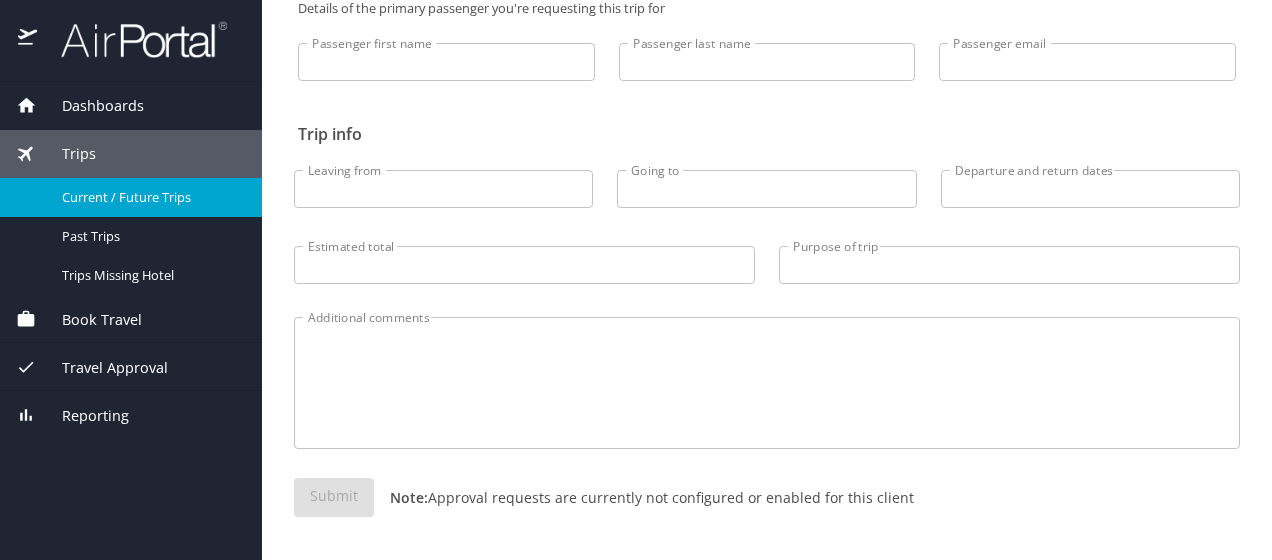 click on "Current / Future Trips" at bounding box center (150, 197) 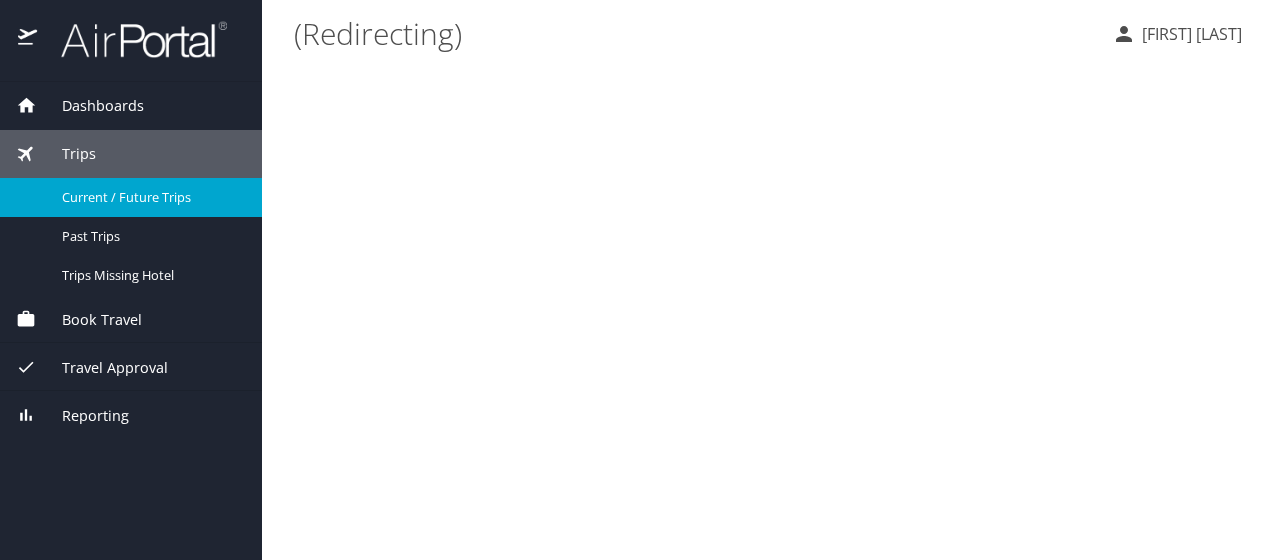 scroll, scrollTop: 0, scrollLeft: 0, axis: both 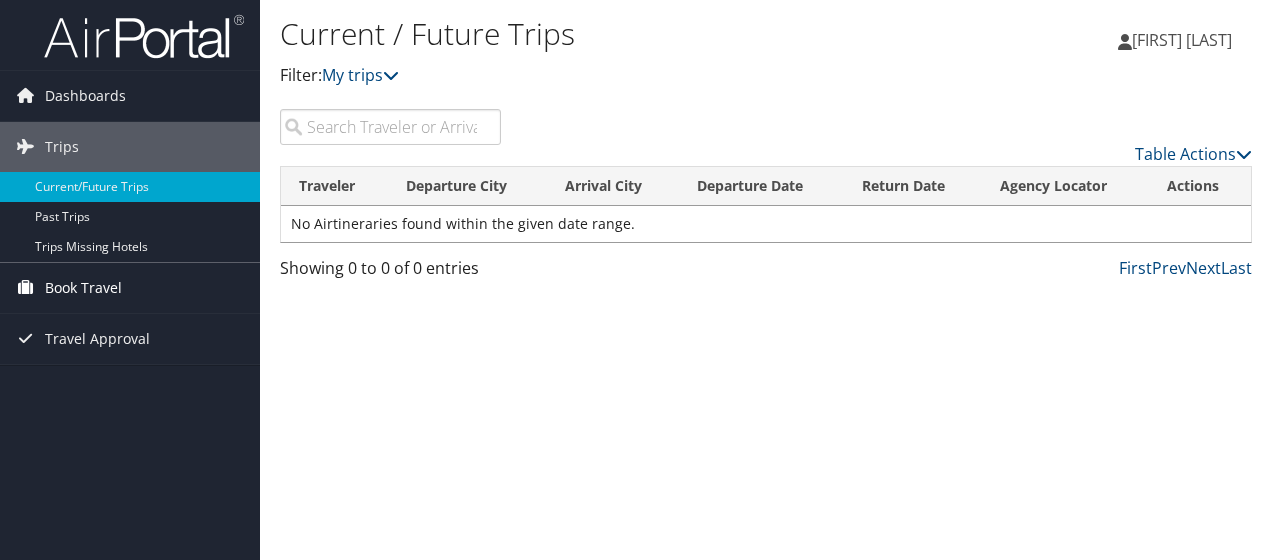 click on "Book Travel" at bounding box center (83, 288) 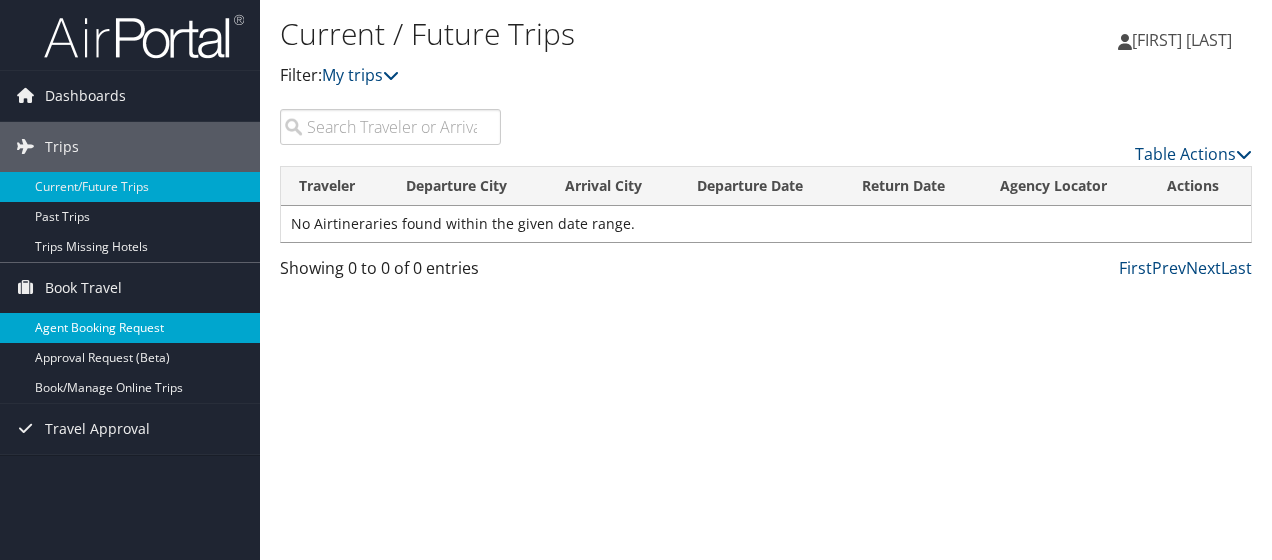 click on "Agent Booking Request" at bounding box center [130, 328] 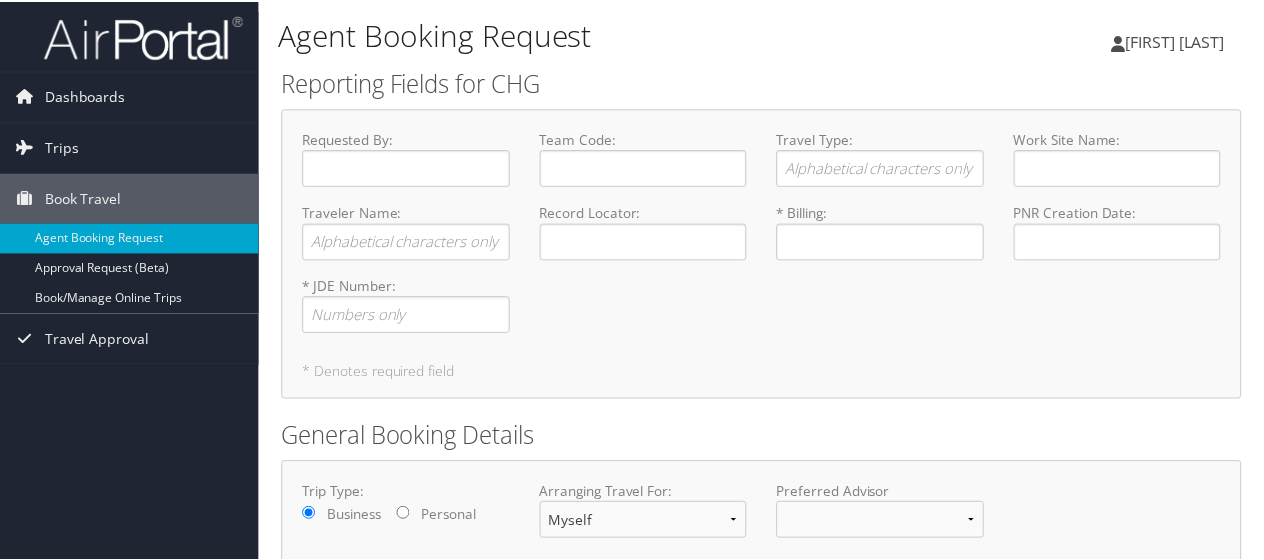 scroll, scrollTop: 0, scrollLeft: 0, axis: both 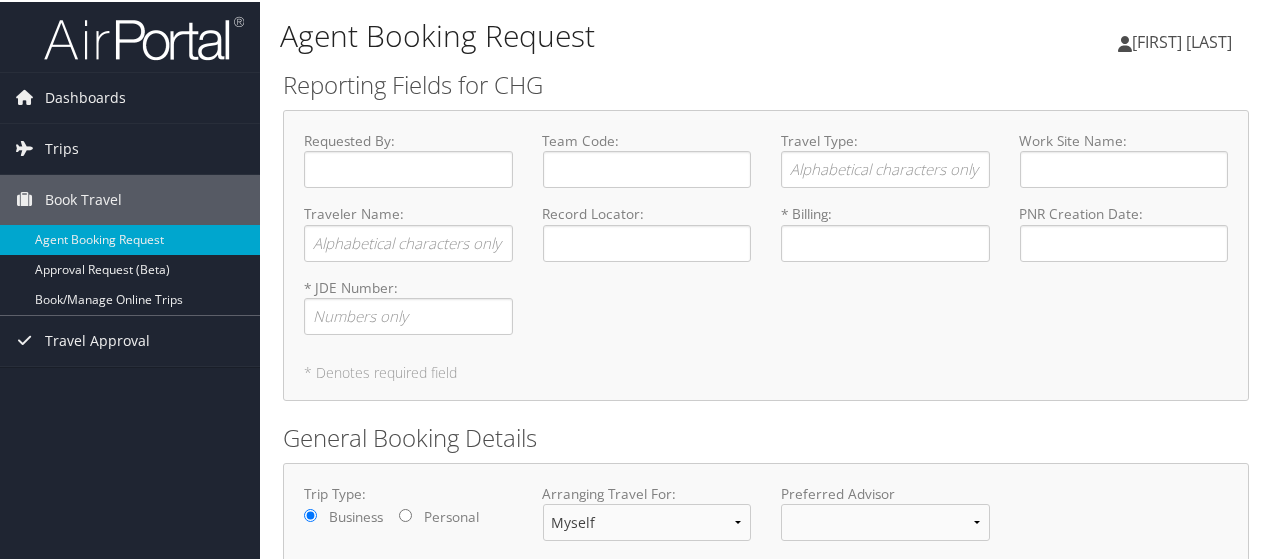 select on "jeff.bitton@chghealthcare.com" 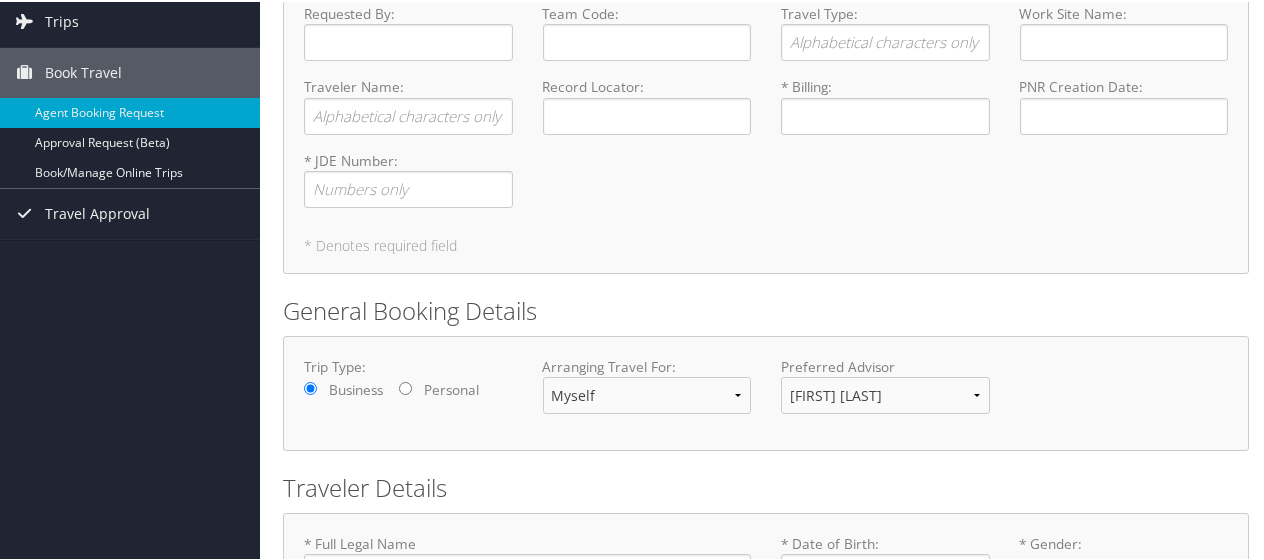 scroll, scrollTop: 0, scrollLeft: 0, axis: both 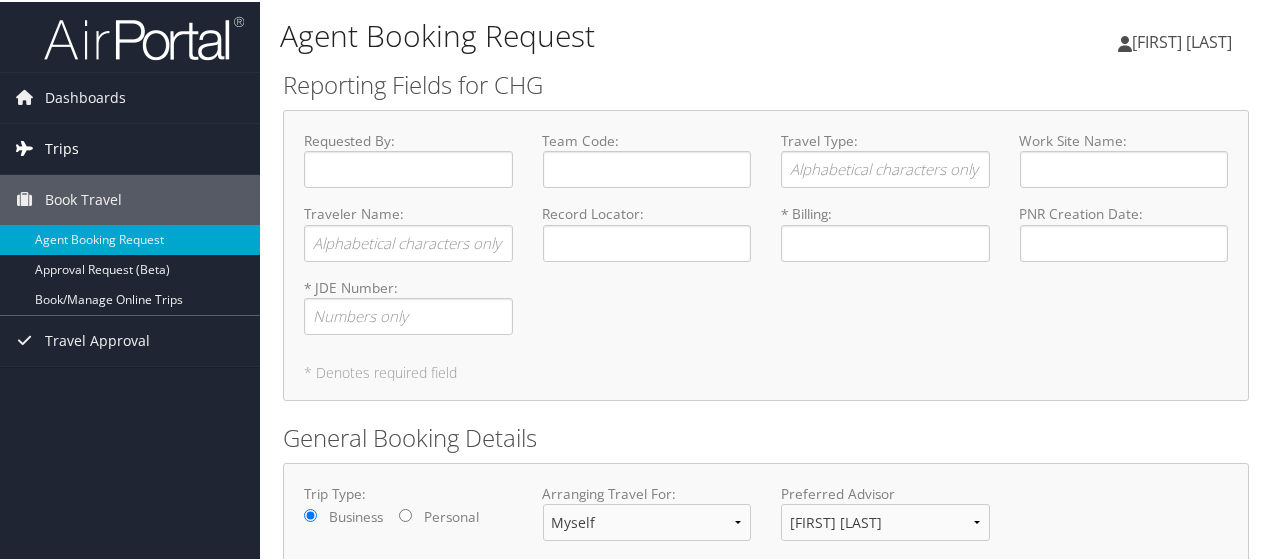 click on "Trips" at bounding box center [62, 147] 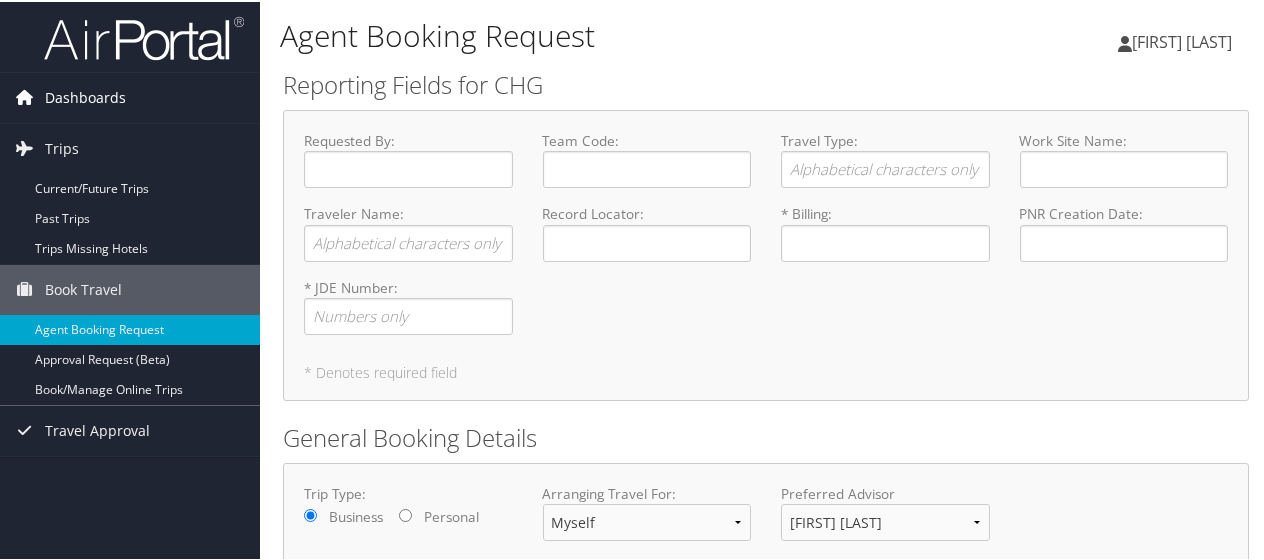 click on "Dashboards" at bounding box center [85, 96] 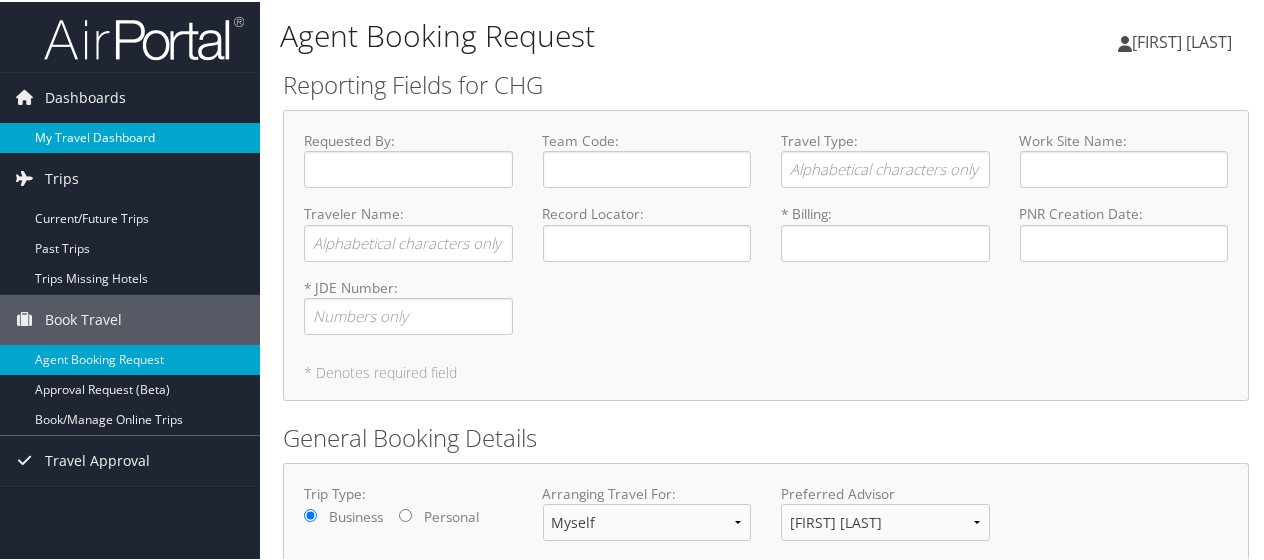 click on "My Travel Dashboard" at bounding box center [130, 136] 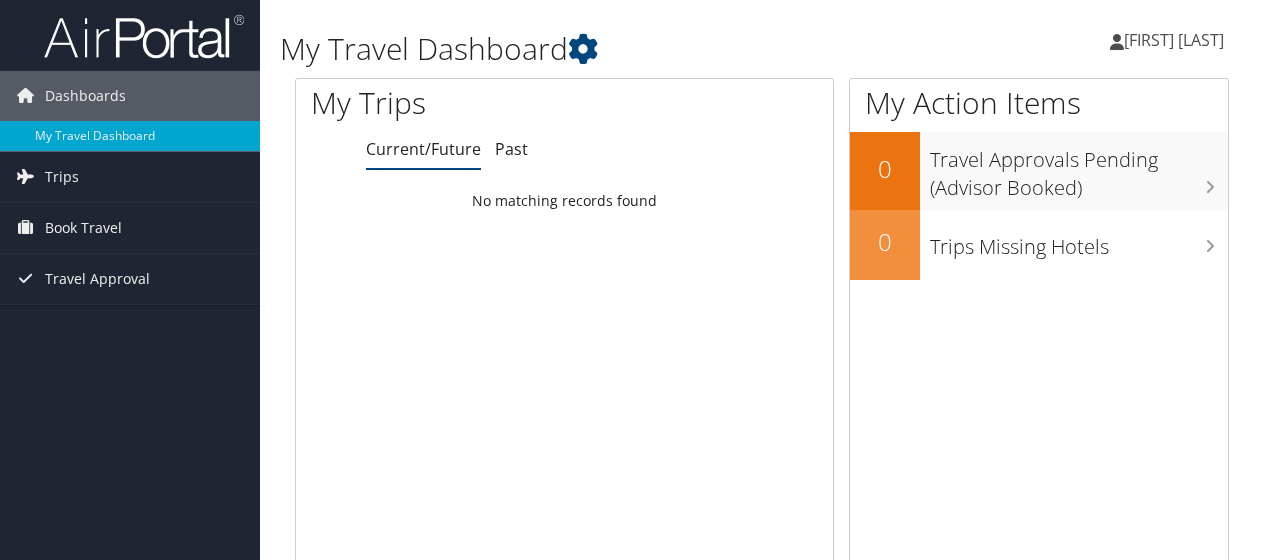 scroll, scrollTop: 0, scrollLeft: 0, axis: both 